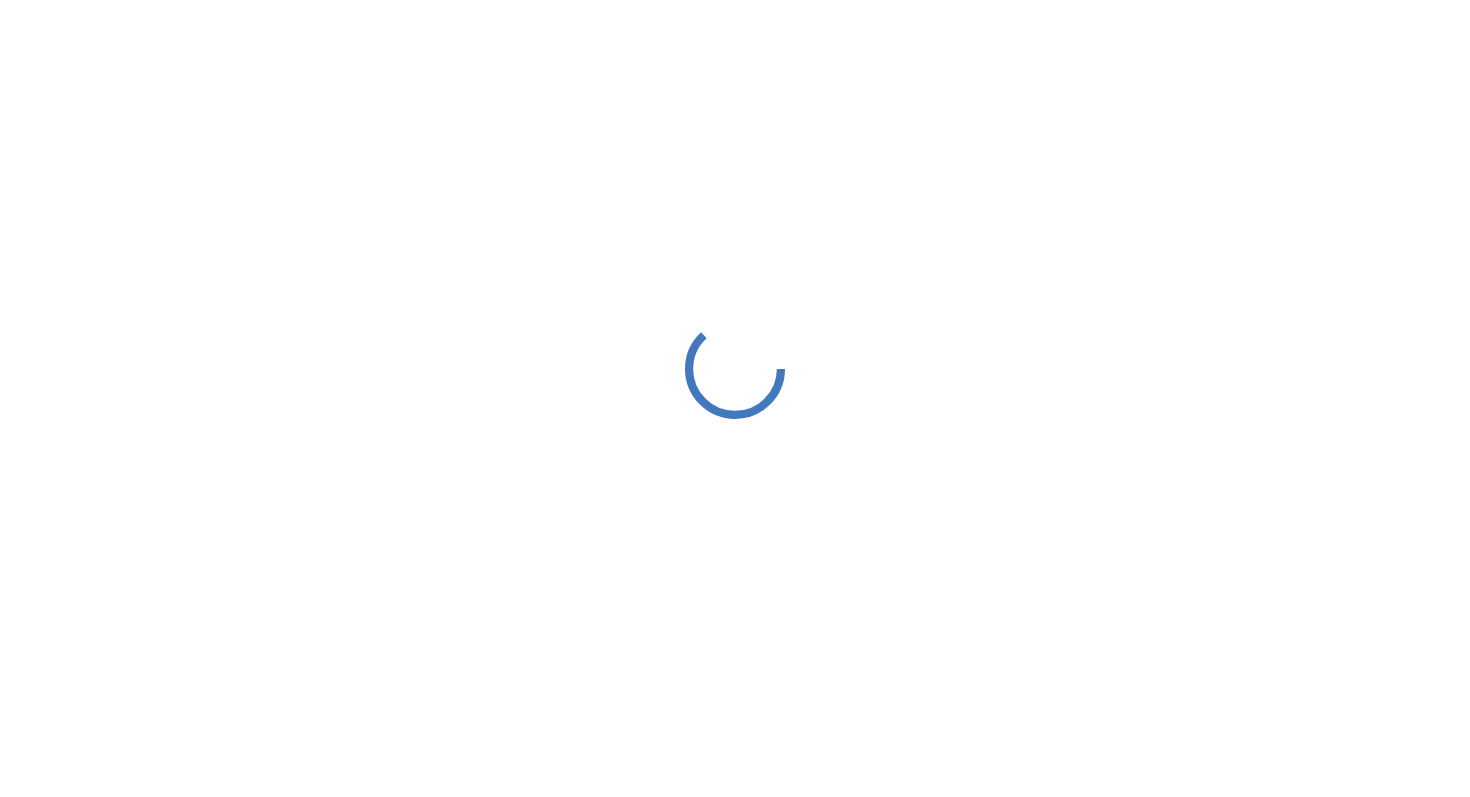 scroll, scrollTop: 0, scrollLeft: 0, axis: both 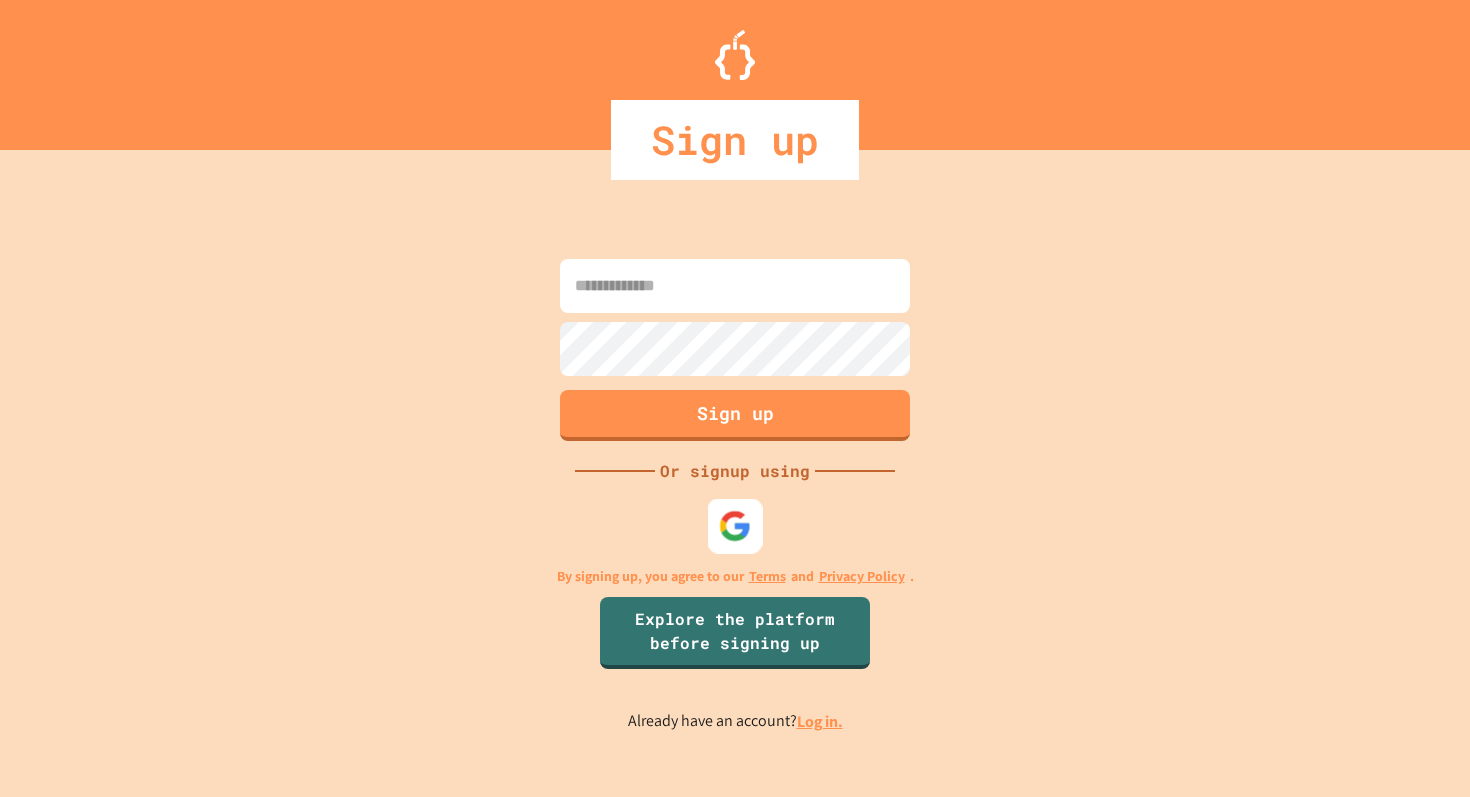 click at bounding box center (735, 525) 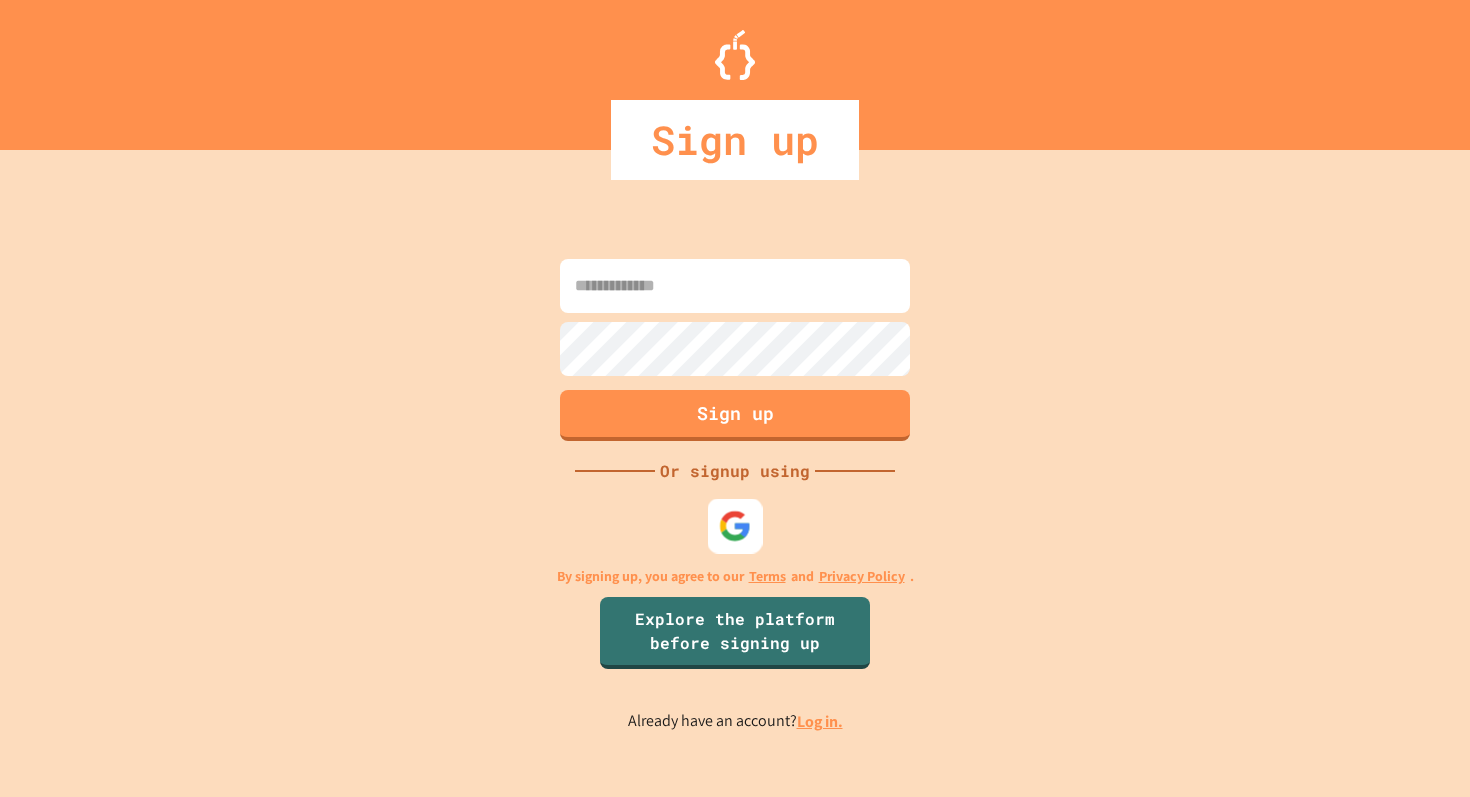 scroll, scrollTop: 0, scrollLeft: 0, axis: both 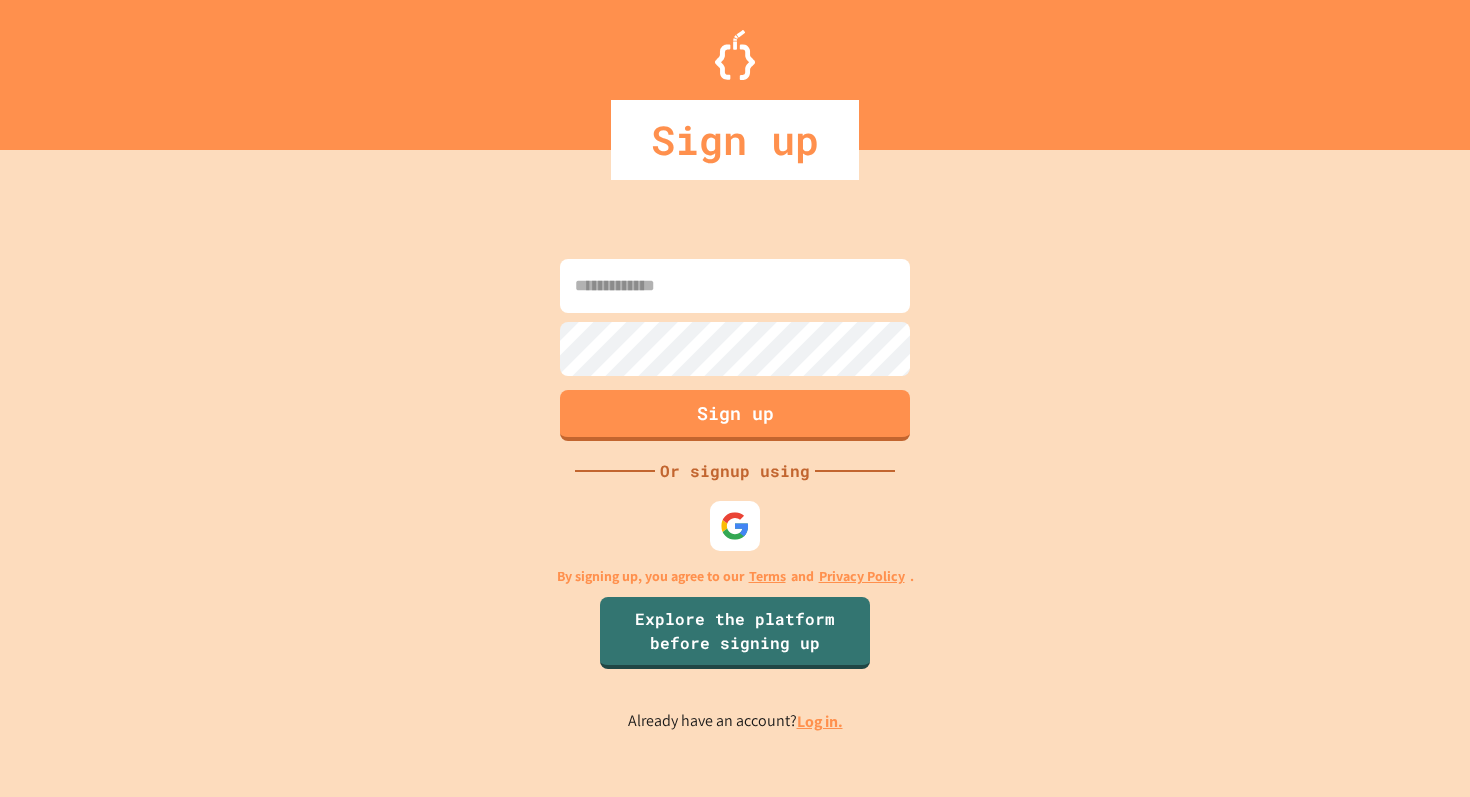 click at bounding box center [735, 286] 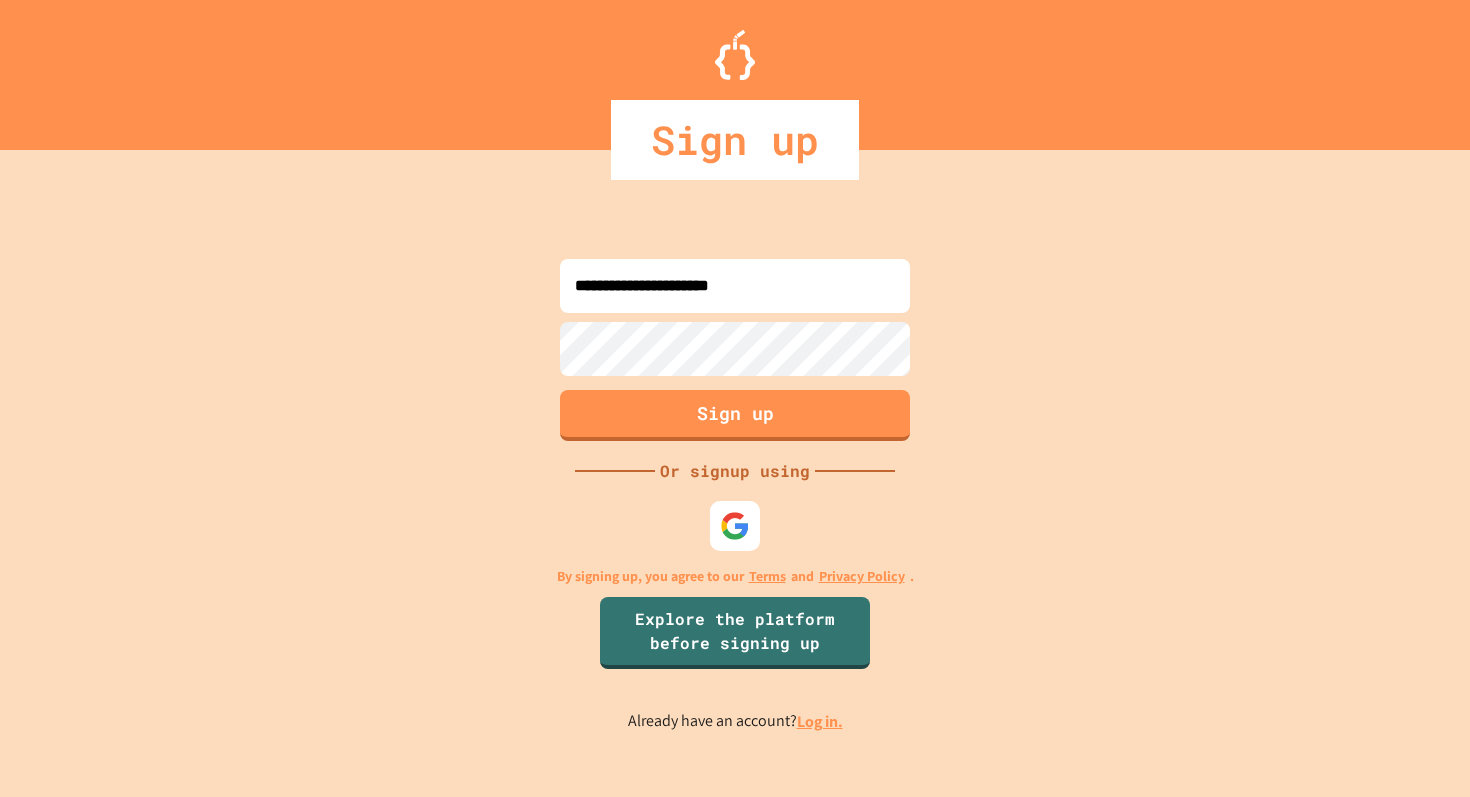 type on "**********" 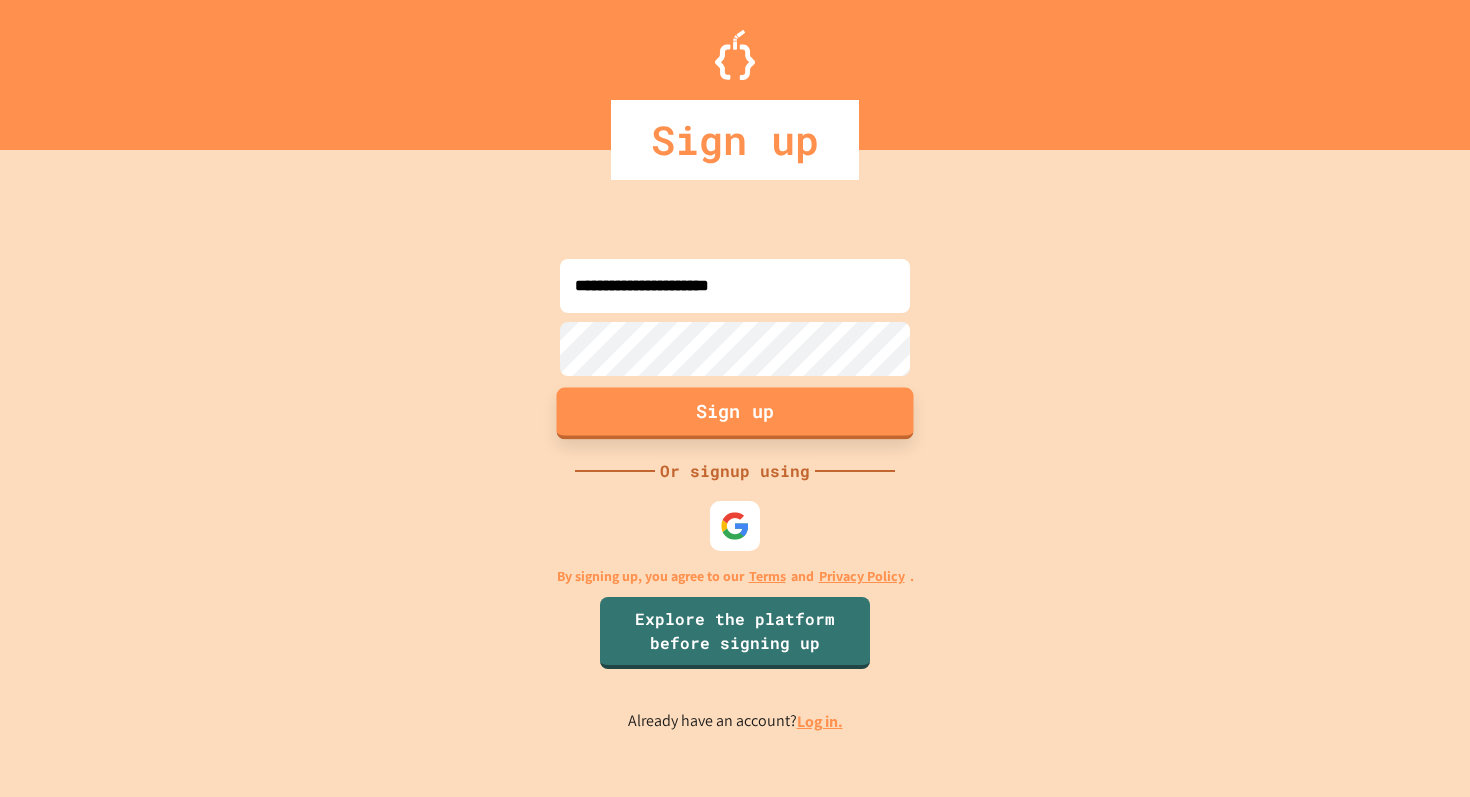 click on "Sign up" at bounding box center (735, 413) 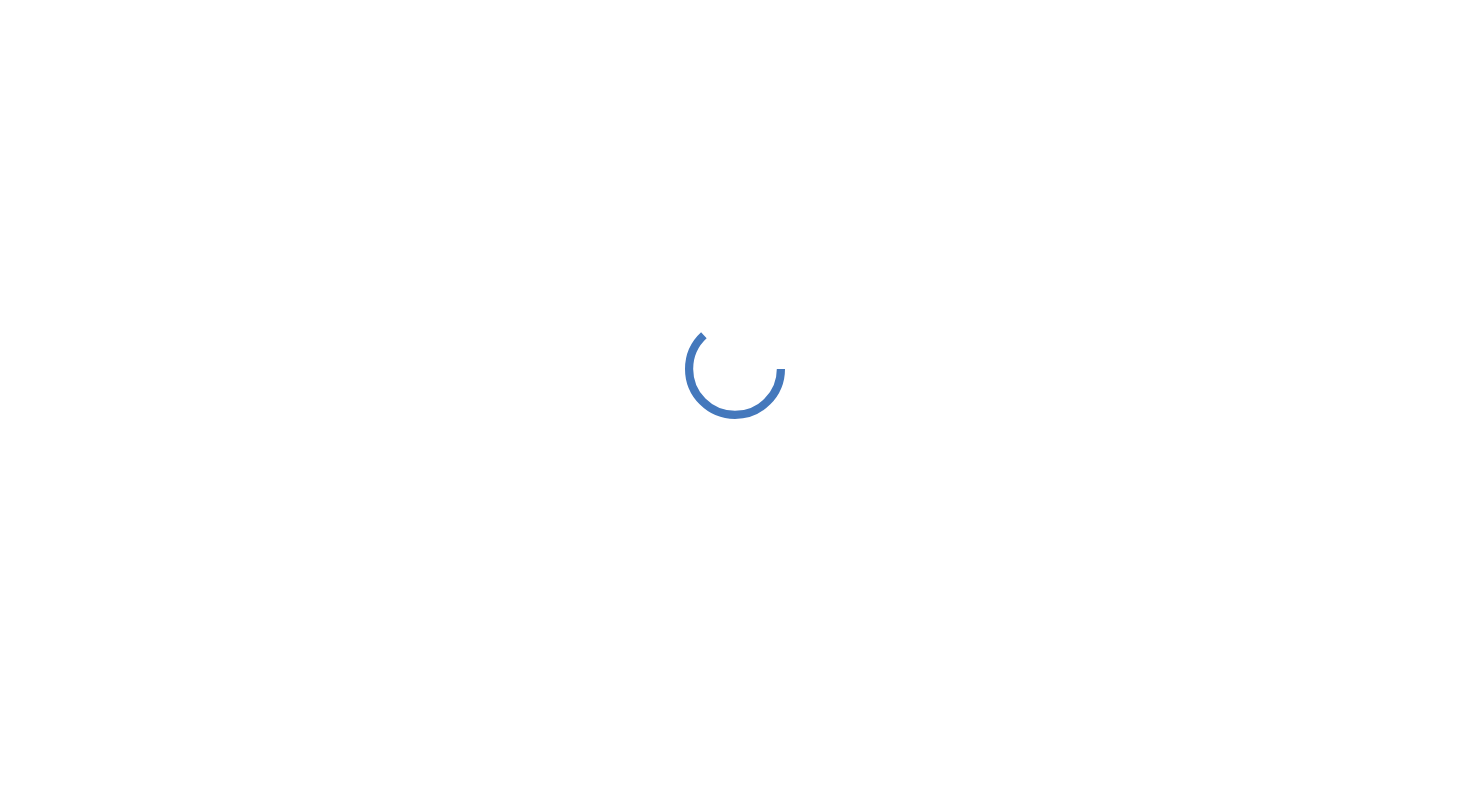 scroll, scrollTop: 0, scrollLeft: 0, axis: both 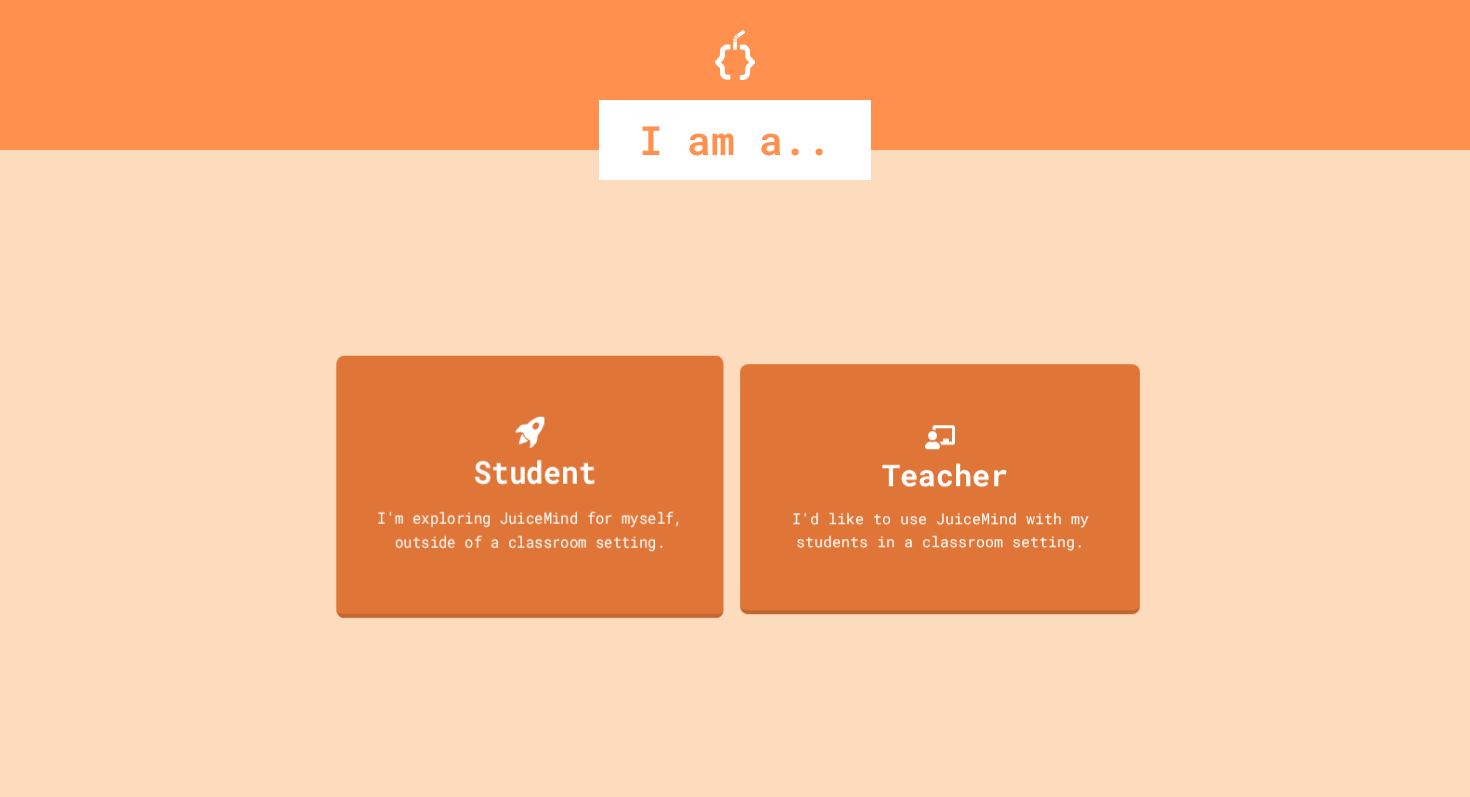 click on "Student I'm exploring JuiceMind for myself, outside of a classroom setting." at bounding box center (529, 486) 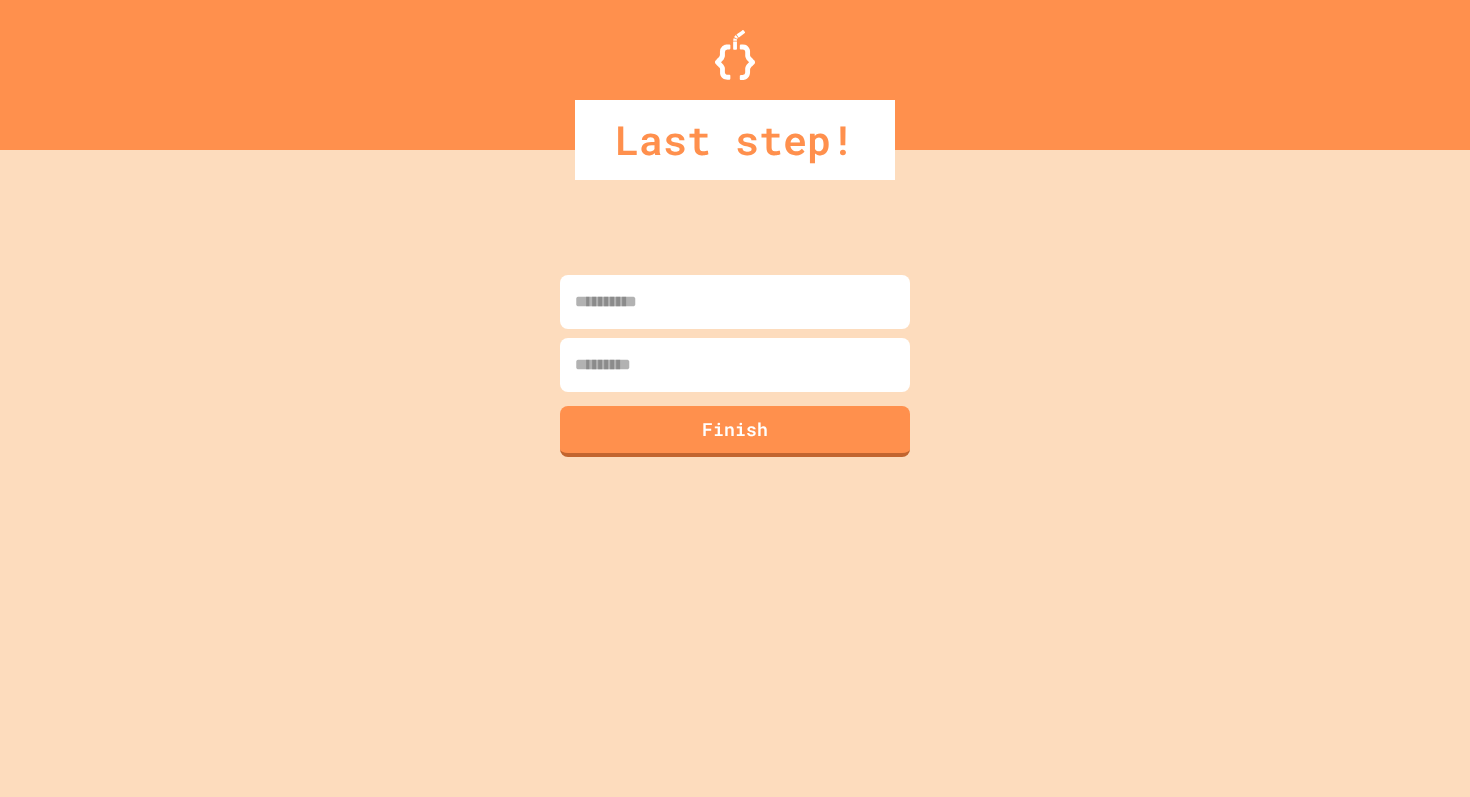 click at bounding box center [735, 302] 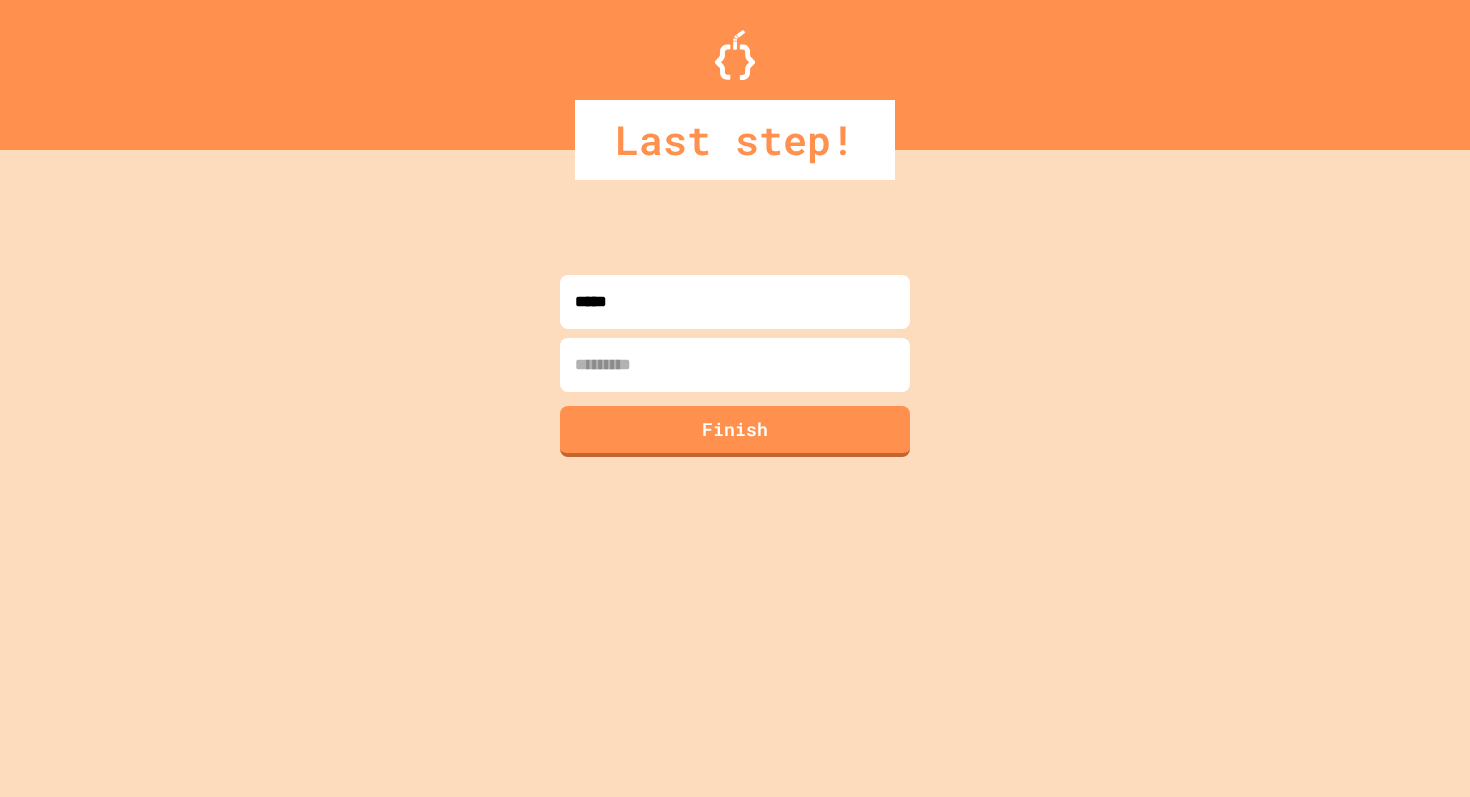 type on "*****" 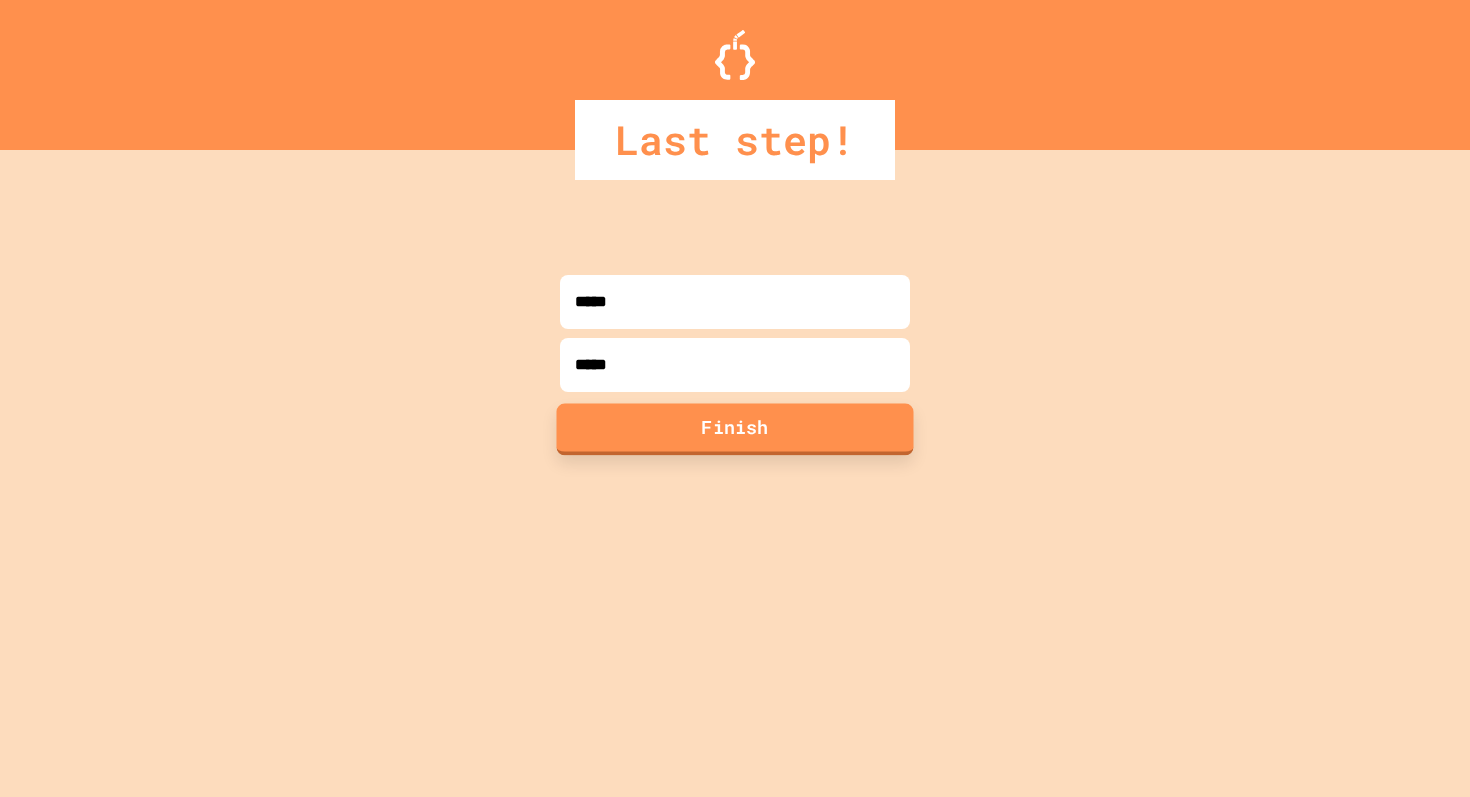 type on "*****" 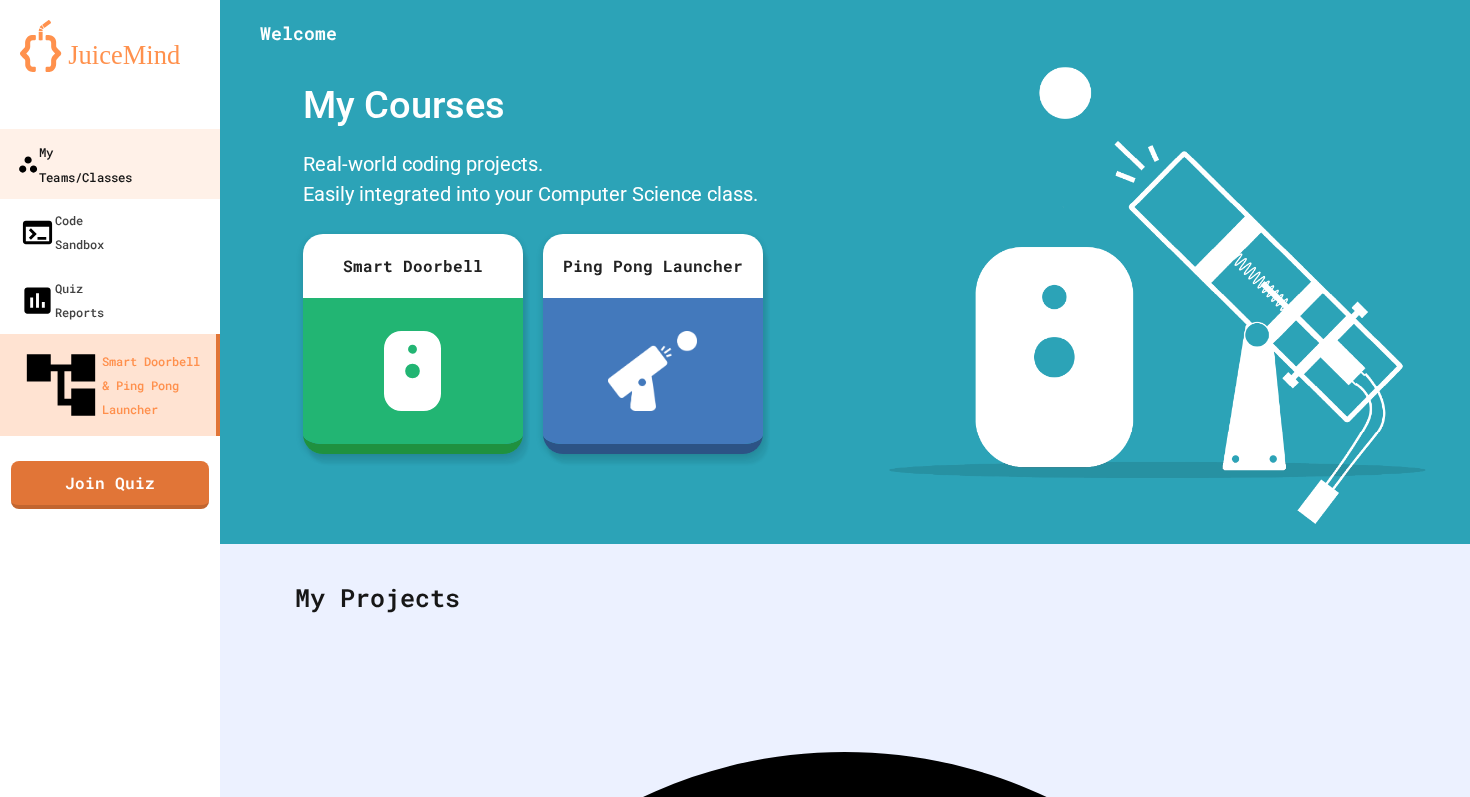 click on "My Teams/Classes" at bounding box center [74, 163] 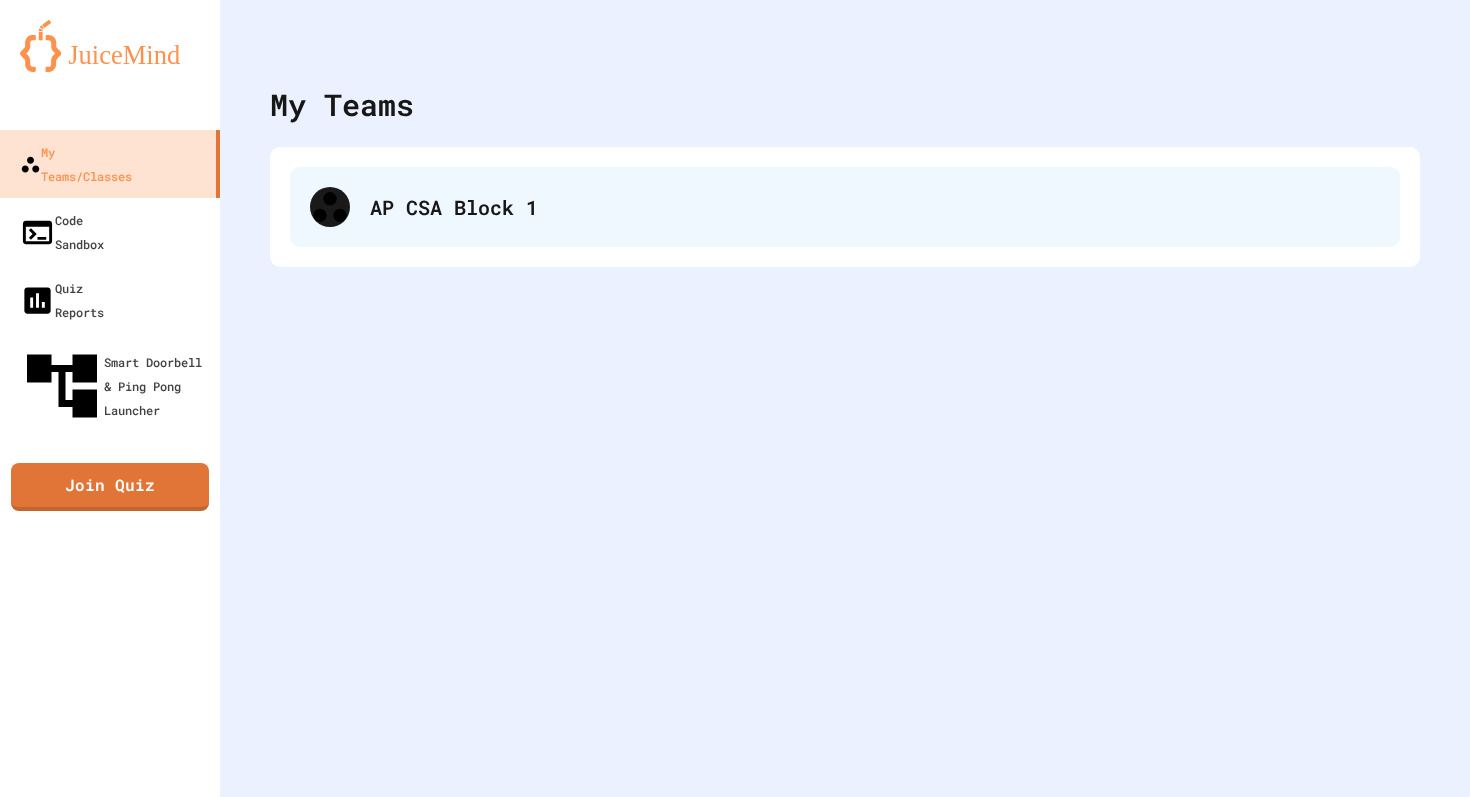 click on "AP CSA Block 1" at bounding box center (845, 207) 